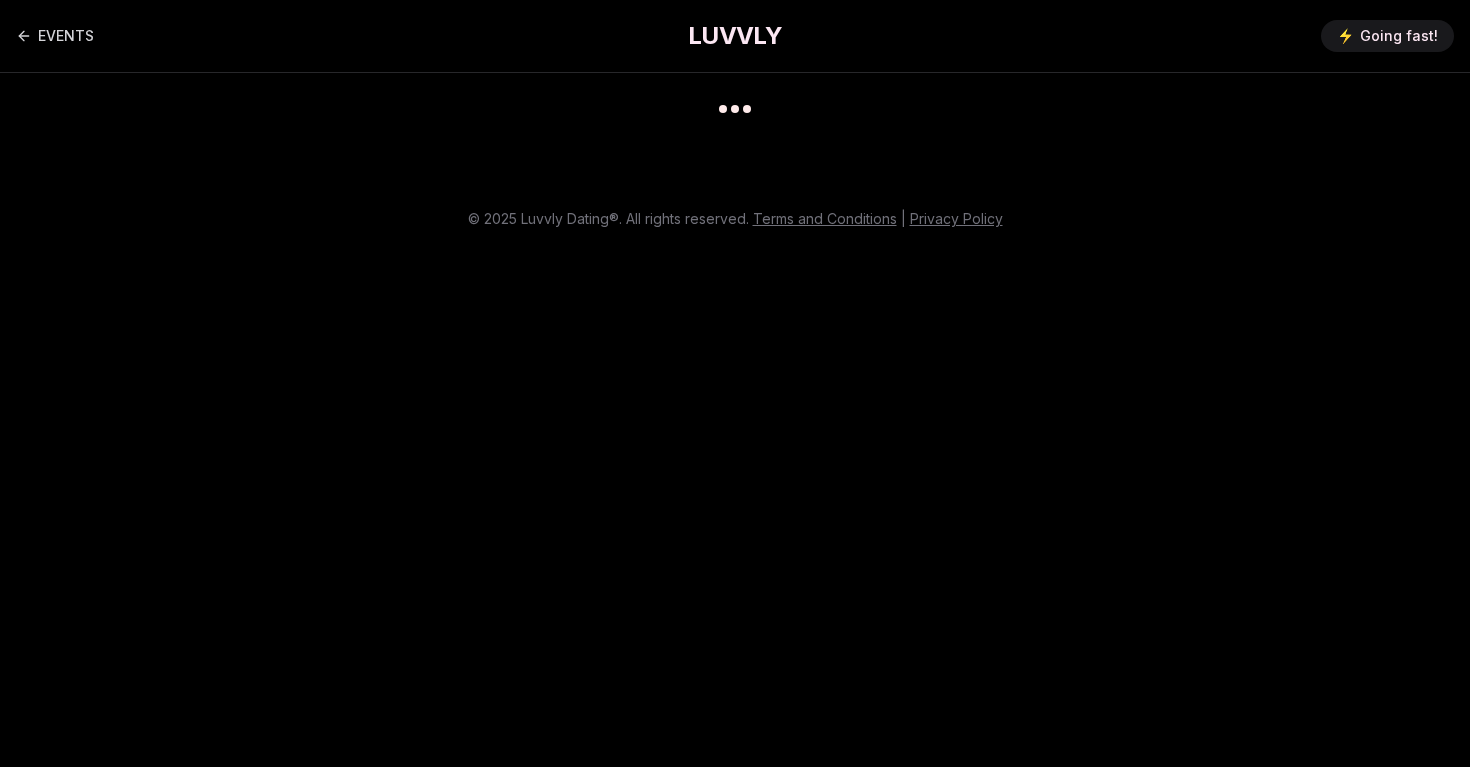 scroll, scrollTop: 0, scrollLeft: 0, axis: both 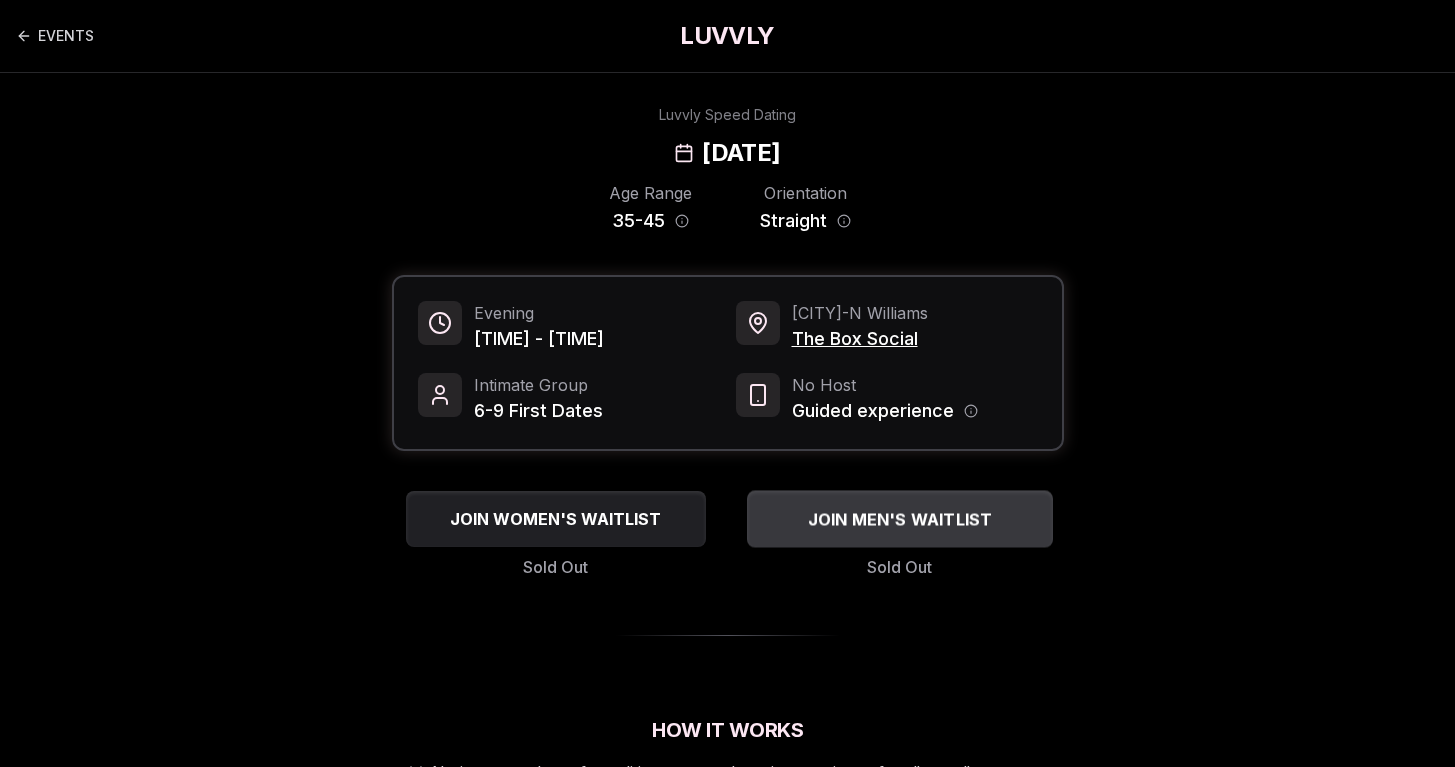 click on "JOIN MEN'S WAITLIST" at bounding box center (899, 519) 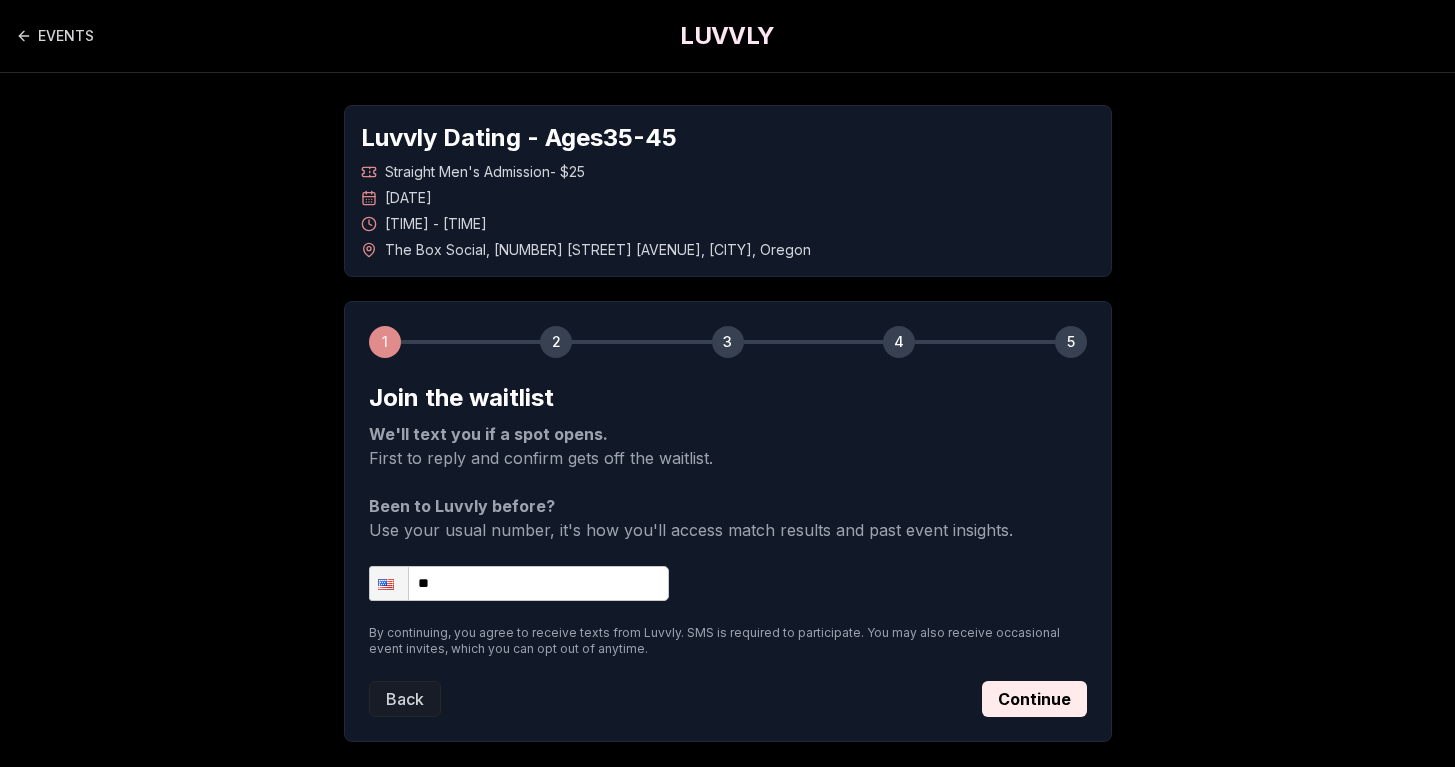 drag, startPoint x: 52, startPoint y: 32, endPoint x: 60, endPoint y: 48, distance: 17.888544 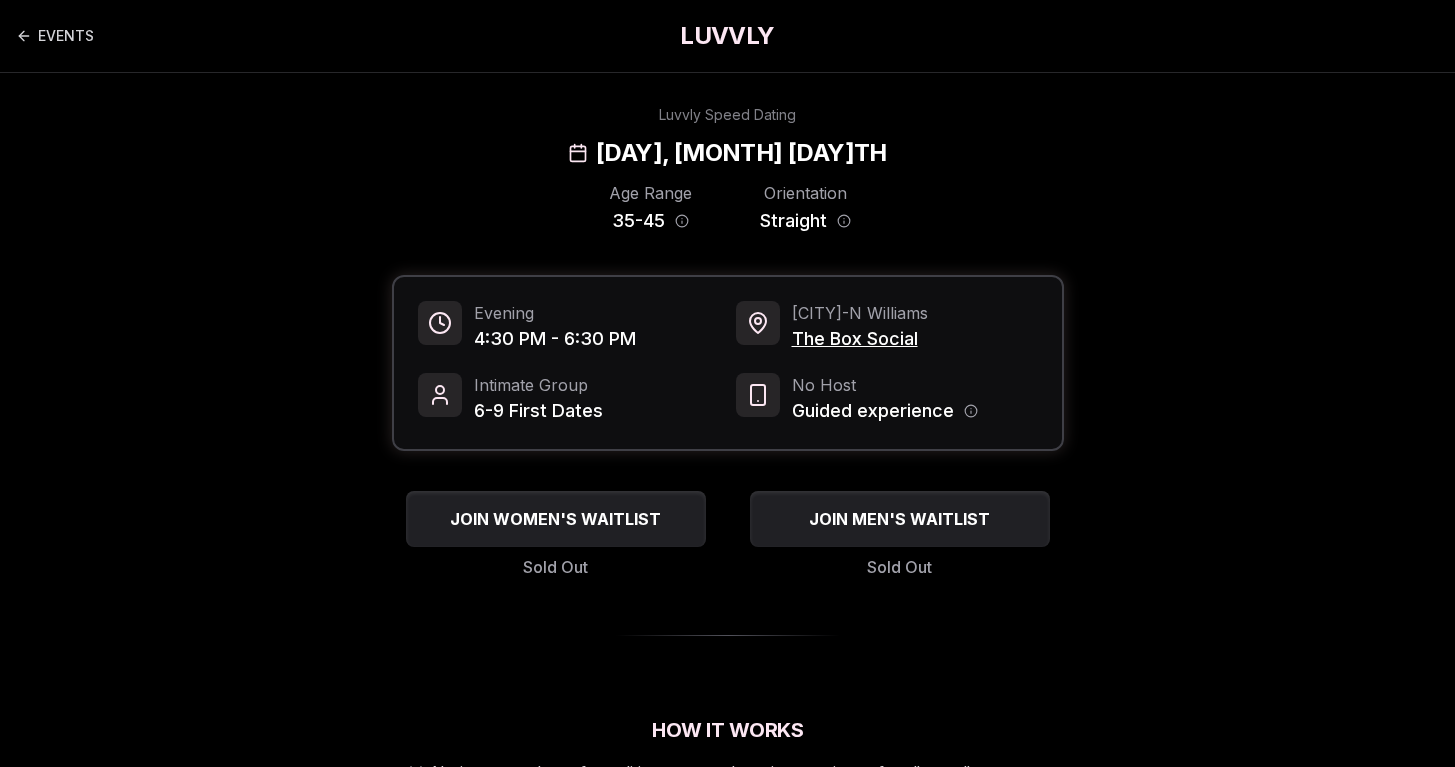 scroll, scrollTop: 0, scrollLeft: 0, axis: both 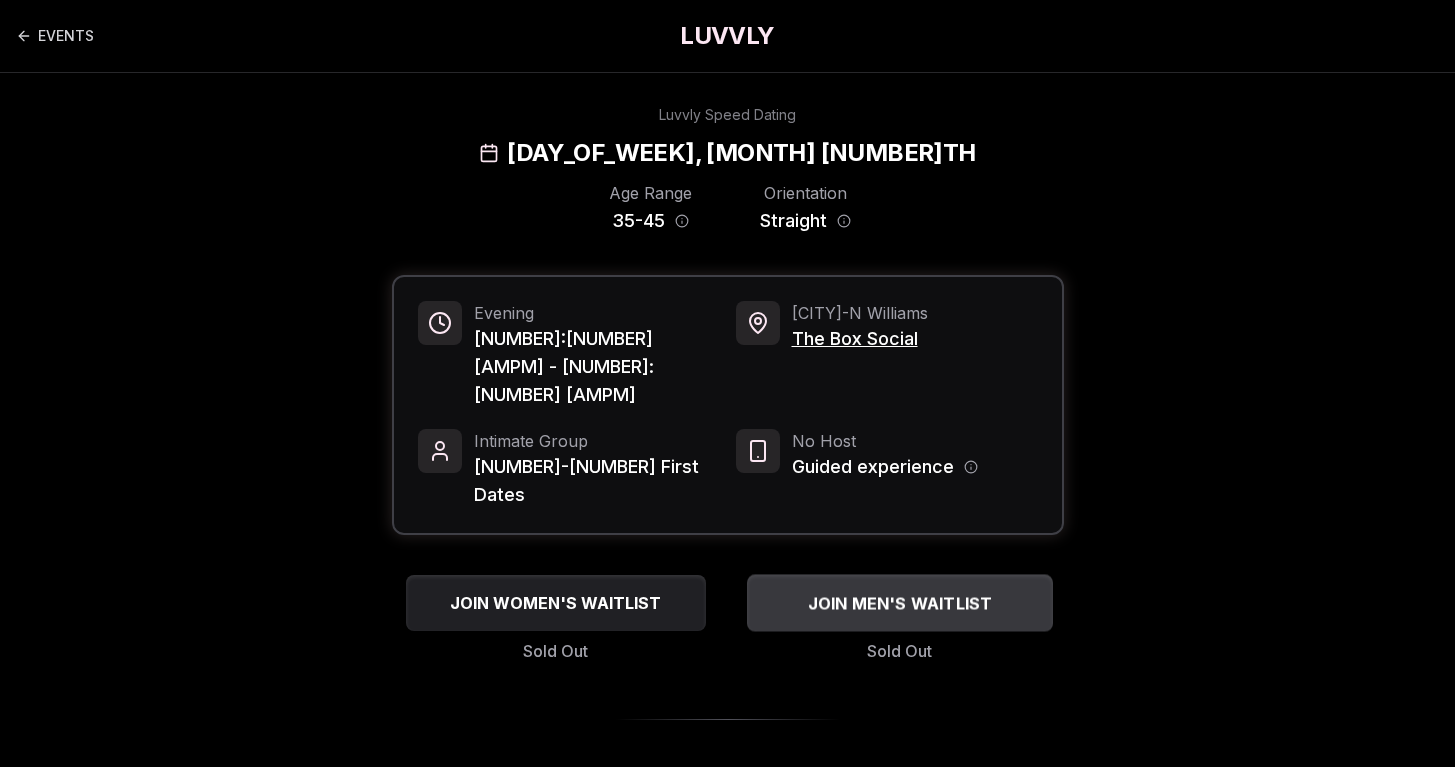 click on "JOIN MEN'S WAITLIST" at bounding box center (899, 603) 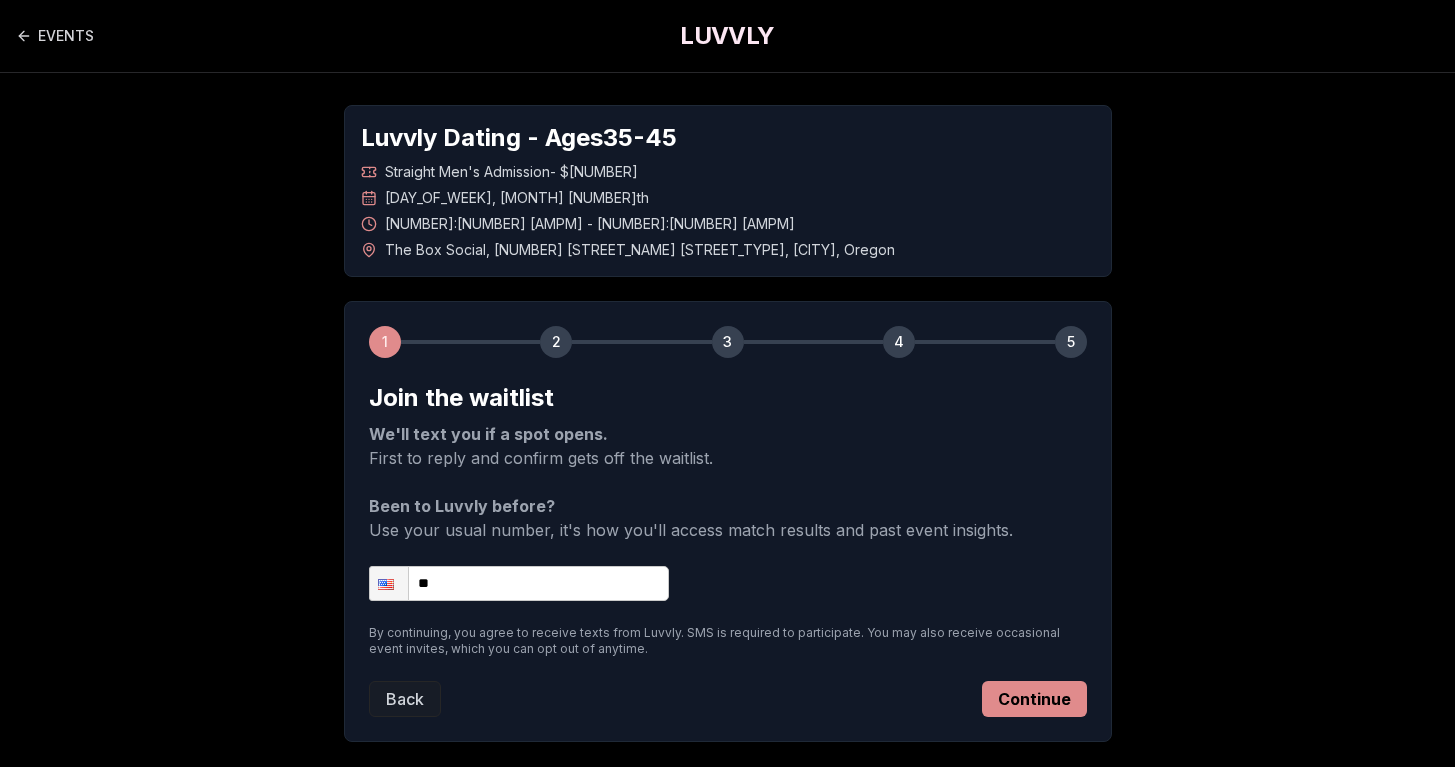 click on "Continue" at bounding box center [1034, 699] 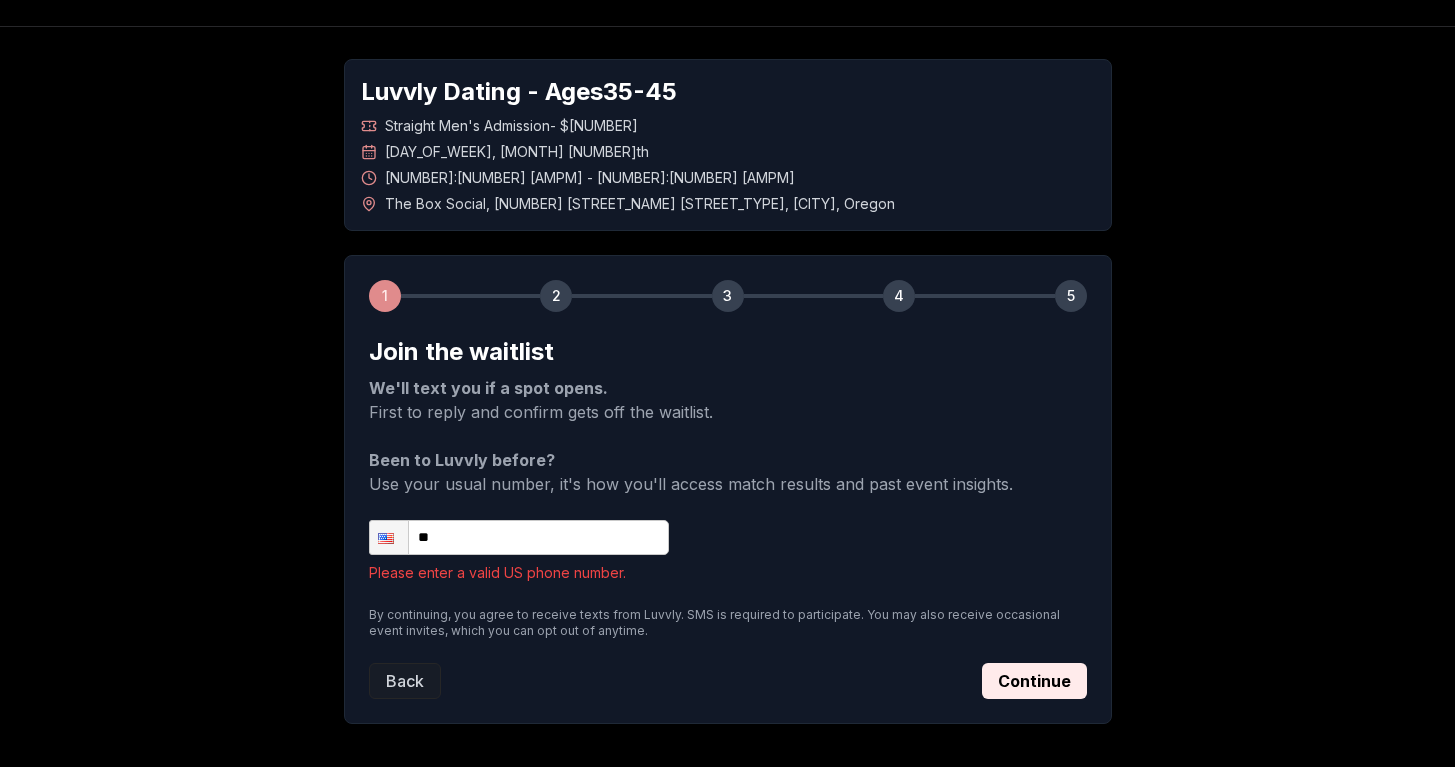 scroll, scrollTop: 0, scrollLeft: 0, axis: both 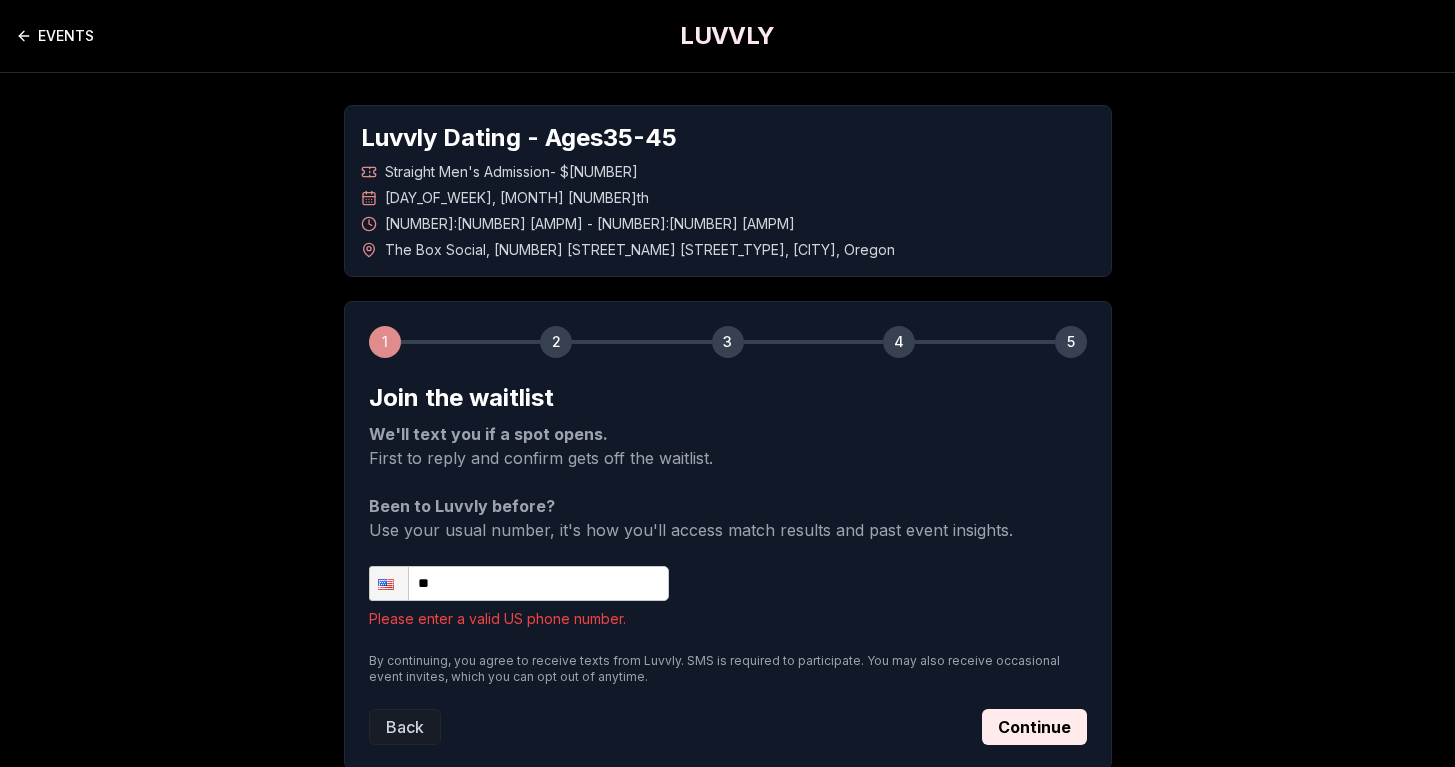 click on "EVENTS" at bounding box center (55, 36) 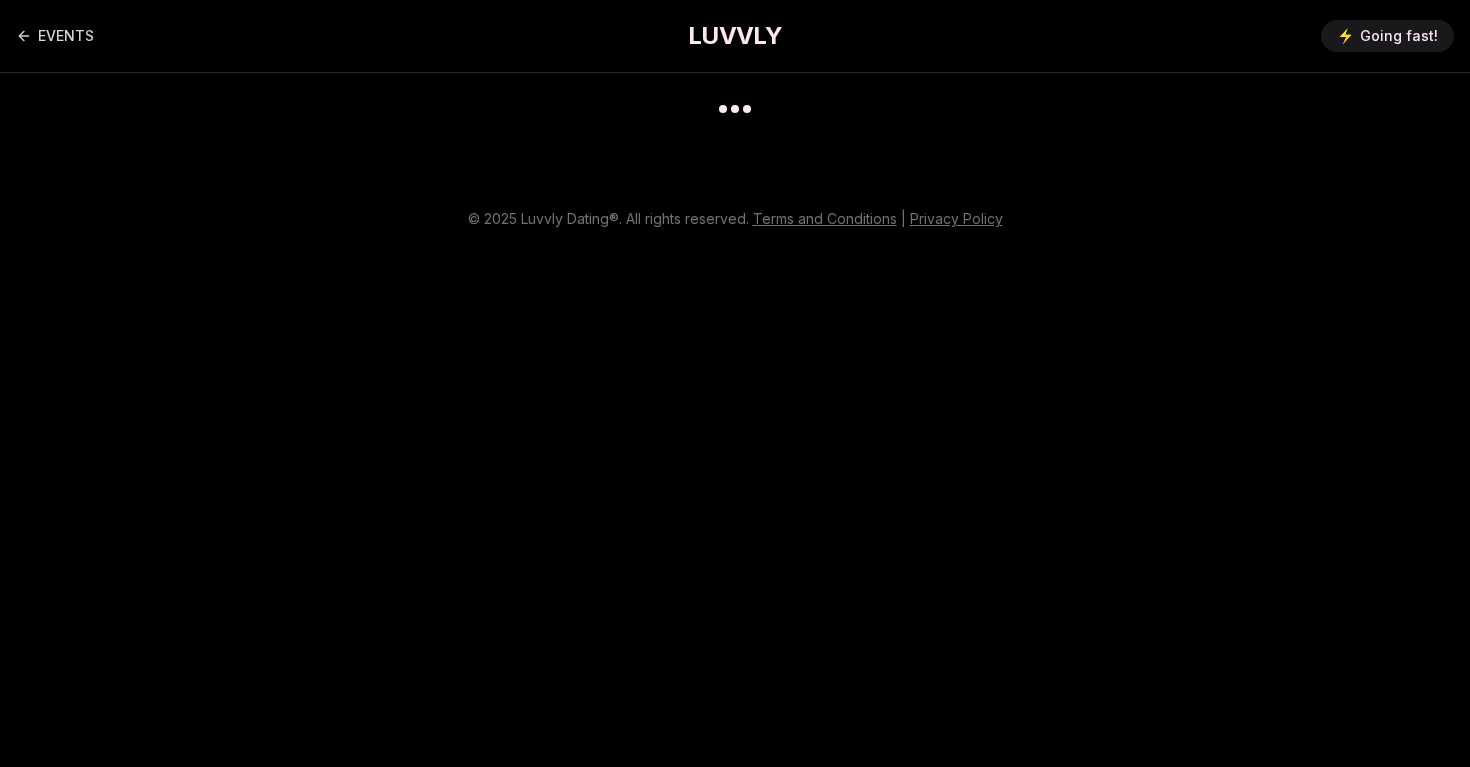 scroll, scrollTop: 0, scrollLeft: 0, axis: both 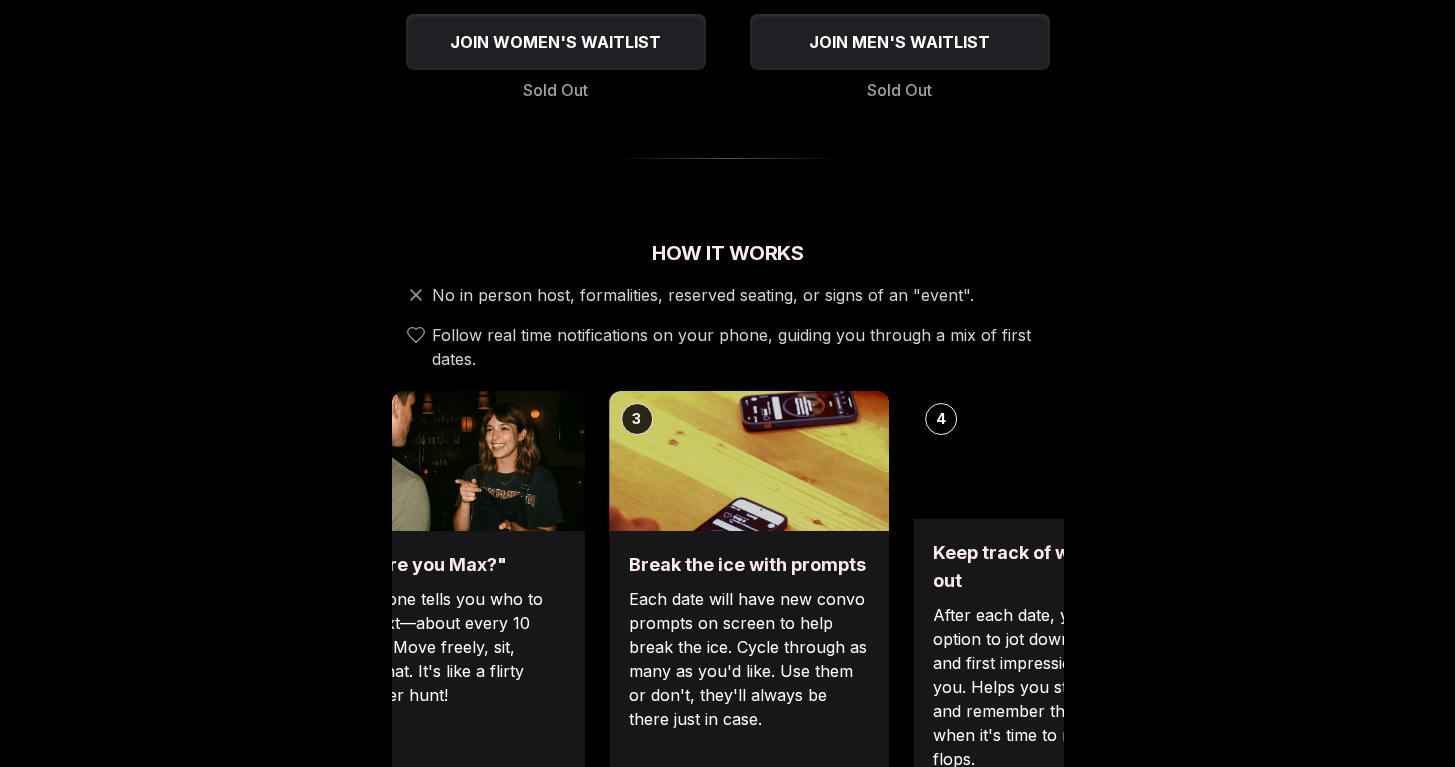 click at bounding box center [445, 461] 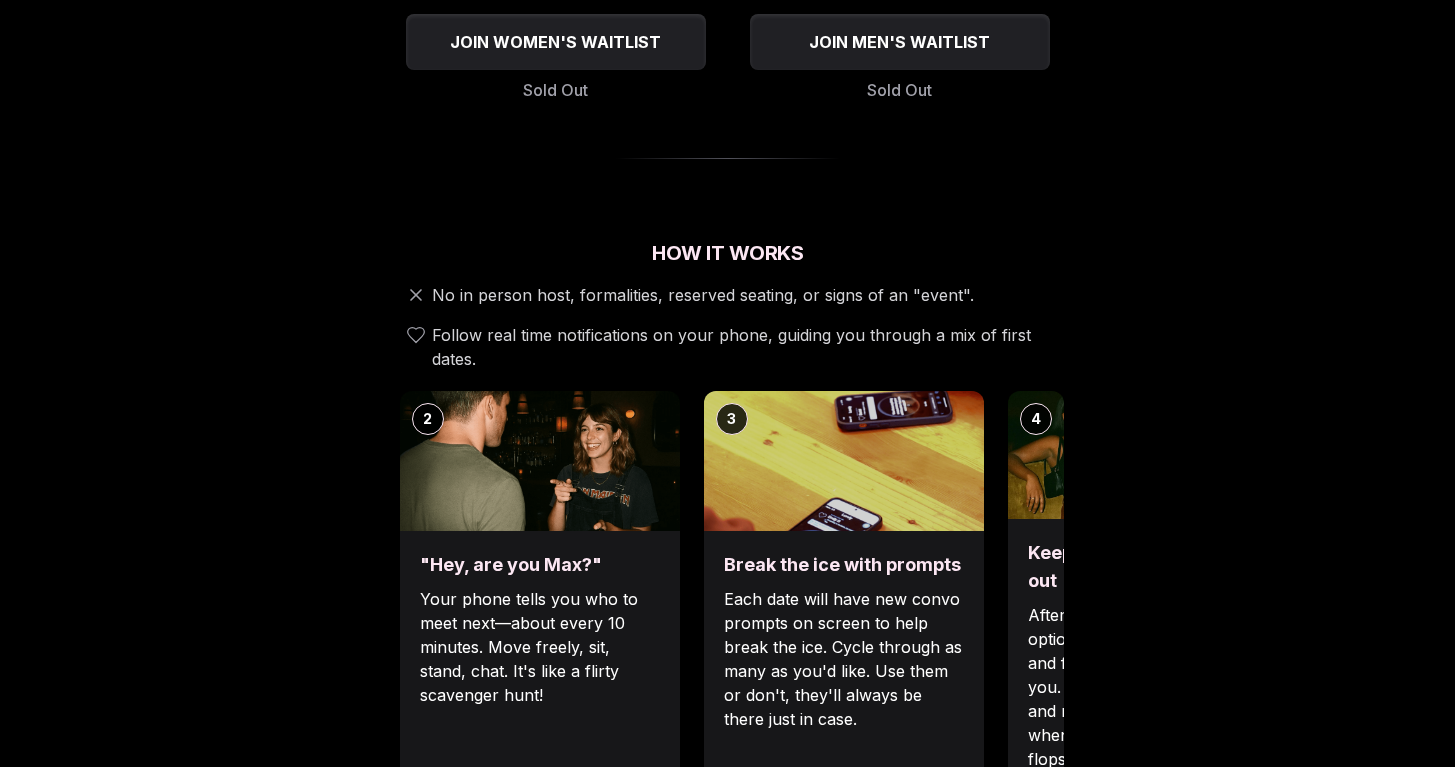 click on "1 Arrive & Check In Your remote wingman will text you a check-in link, tap in with your self description, fun fact, and a selfie. You'll have each person's name and description (they have yours too). 2 "Hey, are you Max?" Your phone tells you who to meet next—about every [NUMBER] minutes. Move freely, sit, stand, chat. It's like a flirty scavenger hunt! 3 Break the ice with prompts Each date will have new convo prompts on screen to help break the ice. Cycle through as many as you'd like. Use them or don't, they'll always be there just in case. 4 Keep track of who stood out After each date, you'll have the option to jot down quick notes and first impressions. Just for you. Helps you stay intentional and remember the sparks when it's time to match. Or the flops. 5 Match after, not during At the end, you'll get a match form to choose who you'd like to keep connecting with. If it's mutual, we'll text you each other's name and number within 24 hours." at bounding box center [424, 591] 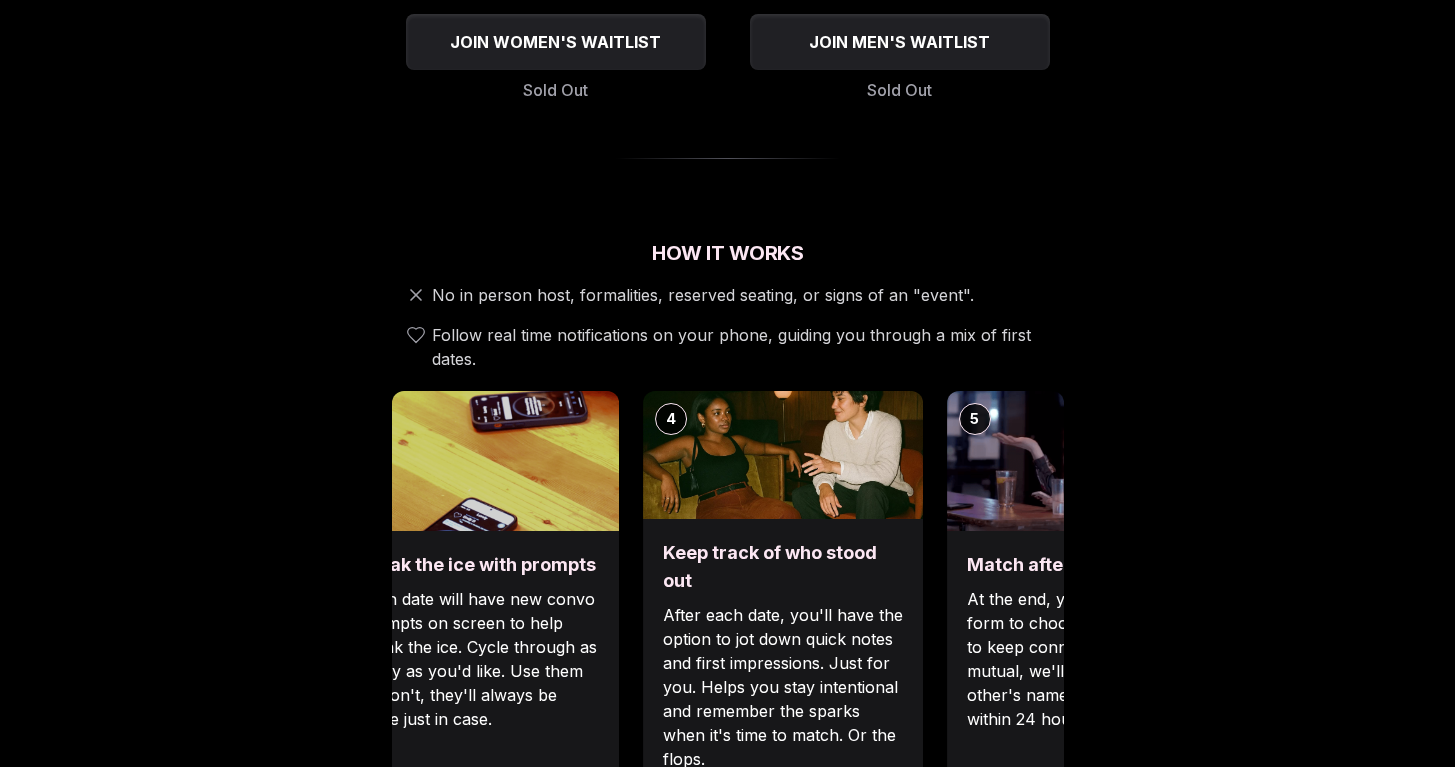 click at bounding box center [479, 461] 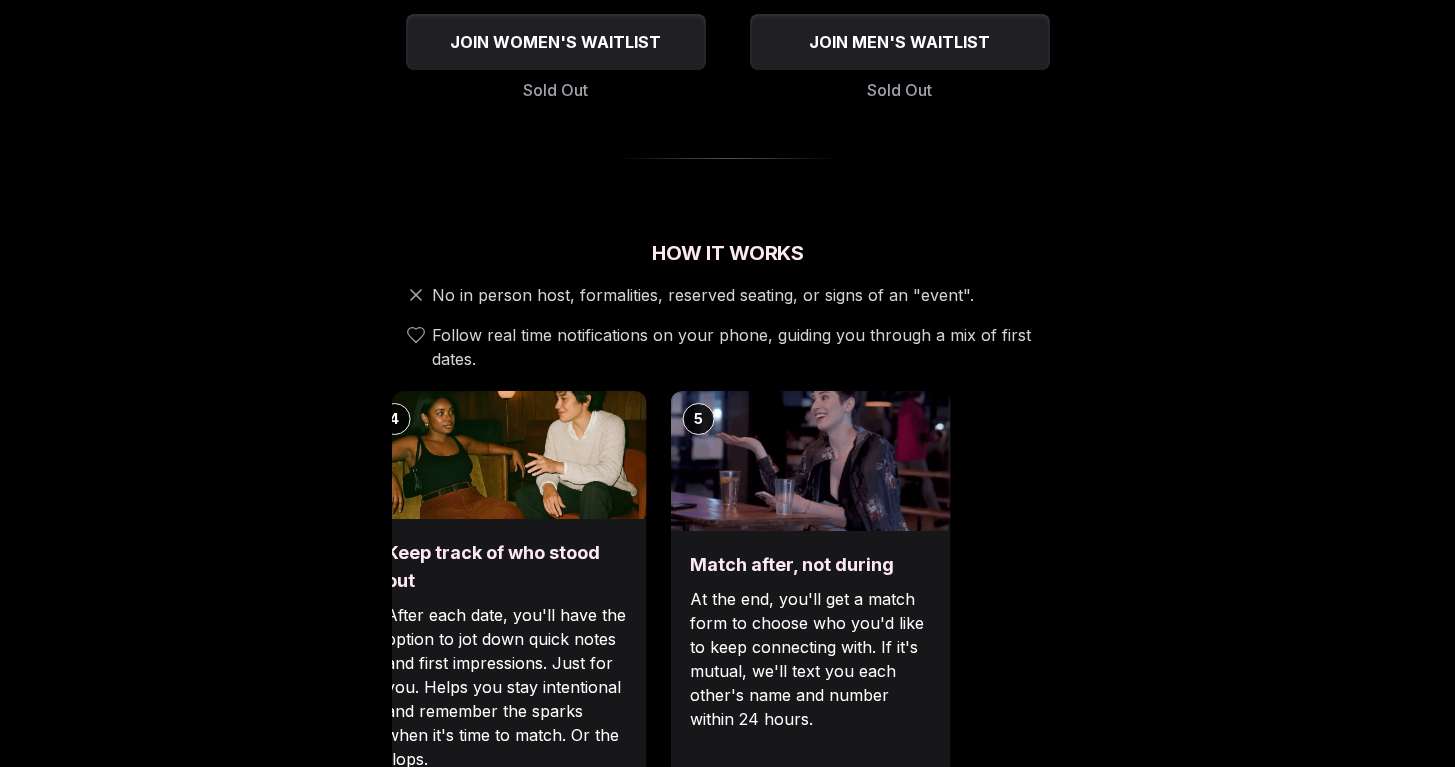 click at bounding box center (506, 455) 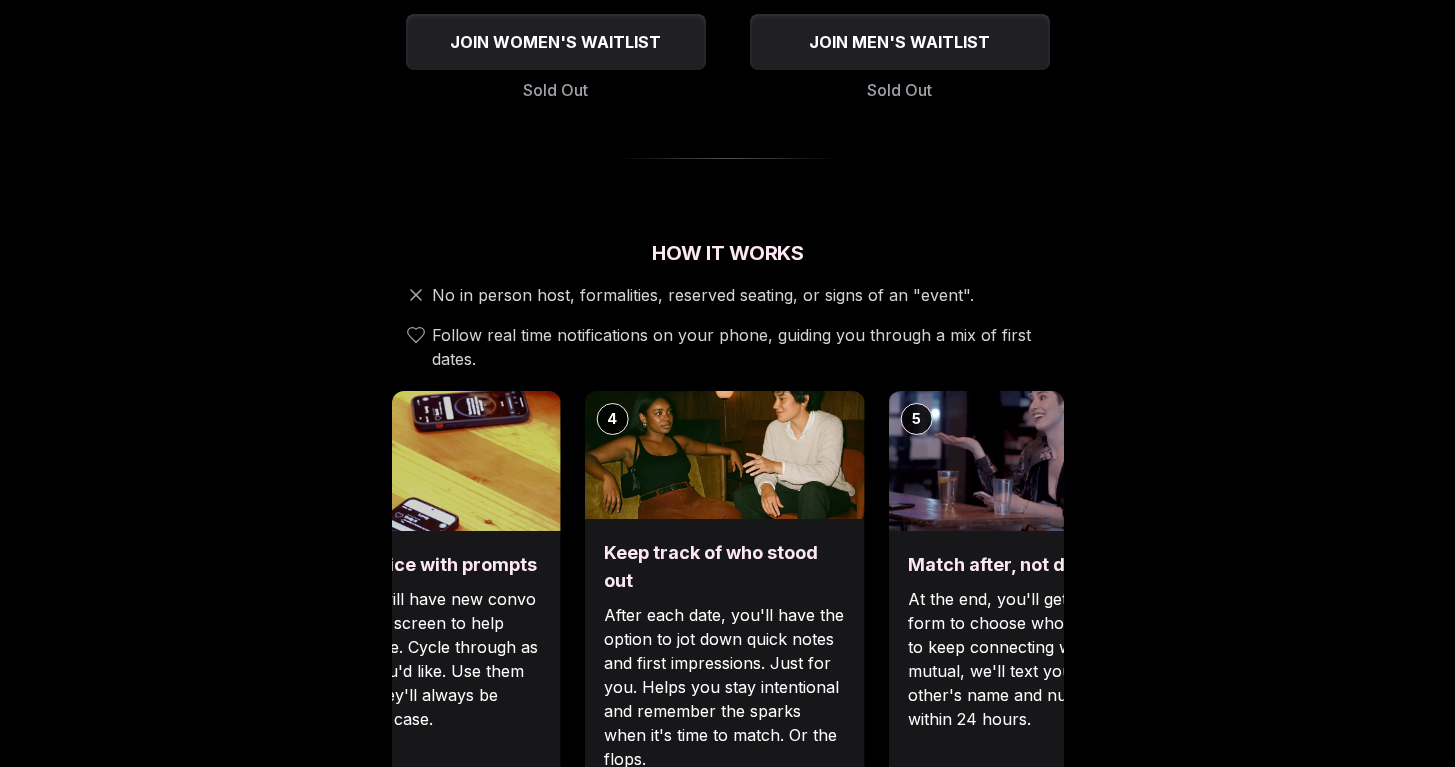 click on "EVENTS LUVVLY Luvvly Speed Dating [MONTH], [DAY]th Age Range [NUMBER] - [NUMBER] Orientation [ORIENTATION] Evening [TIME] - [TIME] [CITY] - [STREET] [VENUE] Intimate Group [NUMBER]-[NUMBER] First Dates No Host Guided experience JOIN WOMEN'S WAITLIST Sold Out JOIN MEN'S WAITLIST Sold Out How It Works No in person host, formalities, reserved seating, or signs of an "event". Follow real time notifications on your phone, guiding you through a mix of first dates. 1 Arrive & Check In Your remote wingman will text you a check-in link, tap in with your self description, fun fact, and a selfie. You'll have each person's name and description (they have yours too). 2 "Hey, are you Max?" Your phone tells you who to meet next—about every [NUMBER] minutes. Move freely, sit, stand, chat. It's like a flirty scavenger hunt! 3 Break the ice with prompts Each date will have new convo prompts on screen to help break the ice. Cycle through as many as you'd like. Use them or don't, they'll always be there just in case. 4 5 Match after, not during" at bounding box center (727, 862) 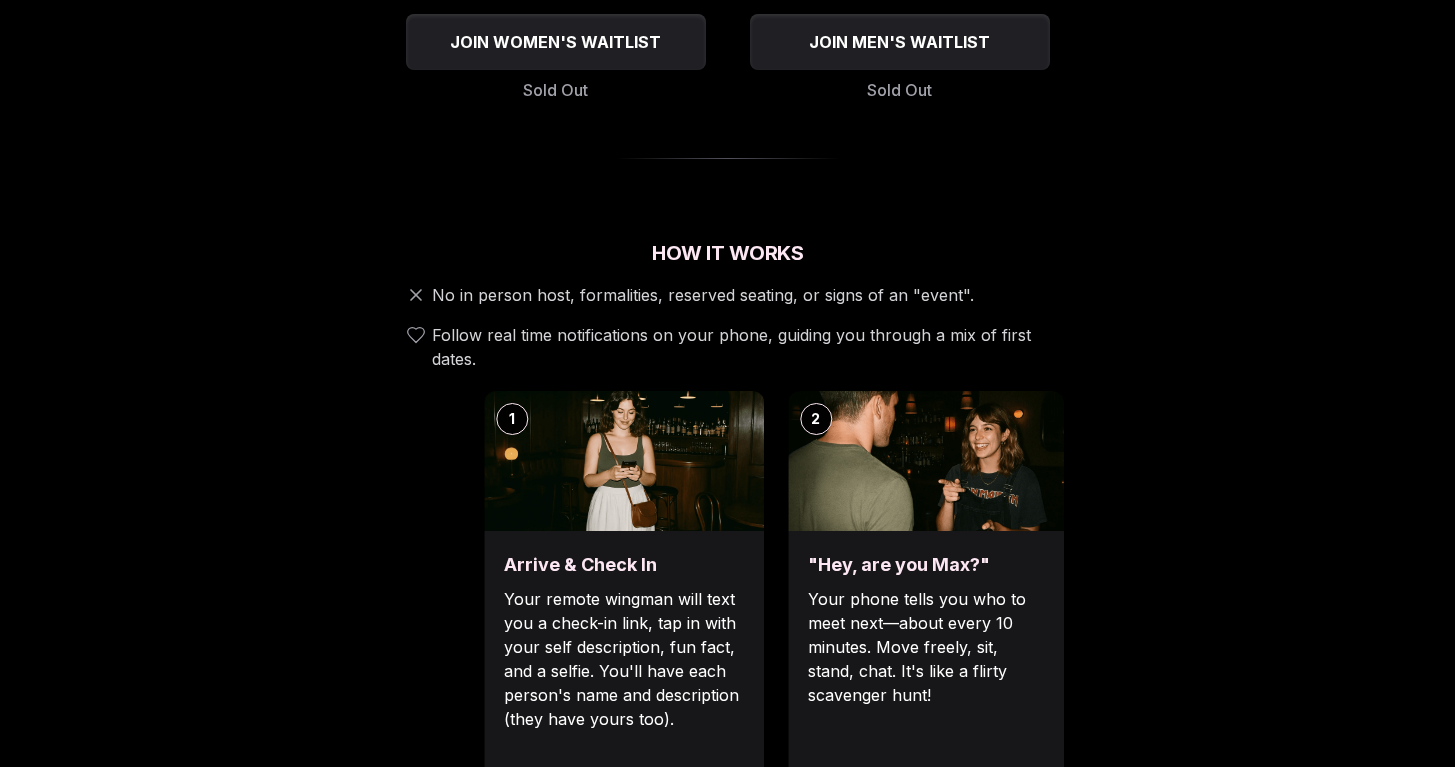 click at bounding box center (928, 461) 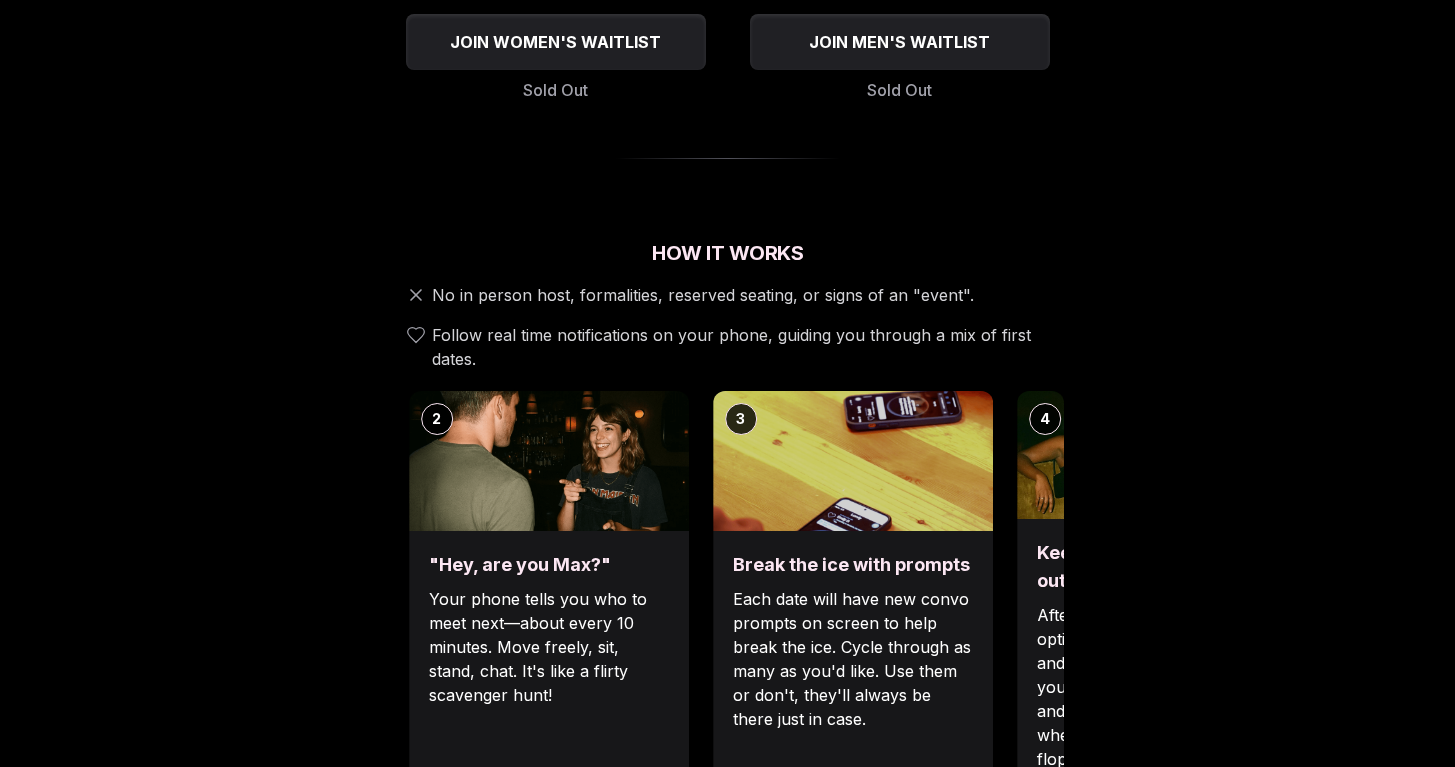 click at bounding box center (549, 461) 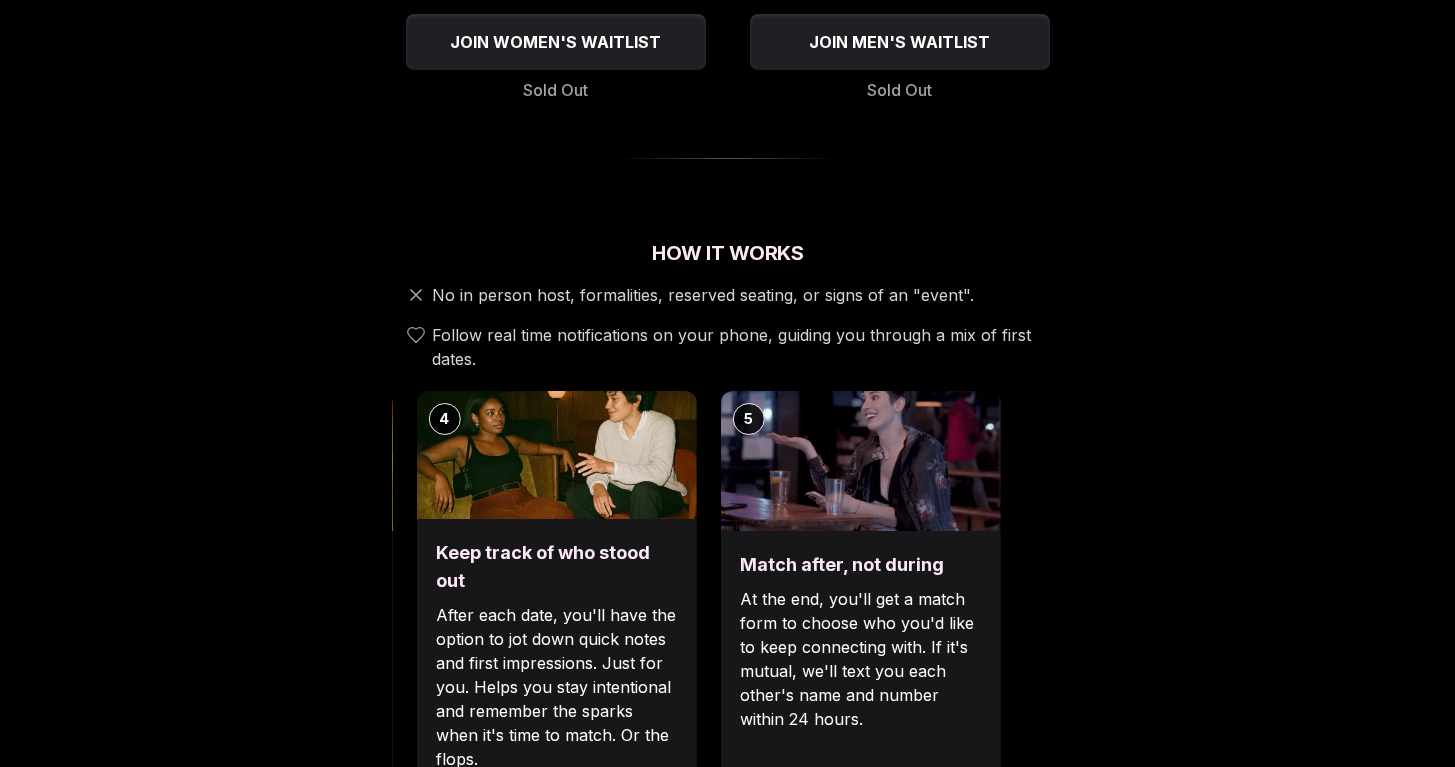 click on "Luvvly Speed Dating Sunday, August 10th Age Range 35 - 45 Orientation Straight Evening 4:30 PM - 6:30 PM Portland  -  N Williams The Box Social Intimate Group 6-9 First Dates No Host Guided experience JOIN WOMEN'S WAITLIST Sold Out JOIN MEN'S WAITLIST Sold Out How It Works No in person host, formalities, reserved seating, or signs of an "event". Follow real time notifications on your phone, guiding you through a mix of first dates. 1 Arrive & Check In Your remote wingman will text you a check-in link, tap in with your self description, fun fact, and a selfie. You'll have each person's name and description (they have yours too). 2 "Hey, are you Max?" Your phone tells you who to meet next—about every 10 minutes. Move freely, sit, stand, chat. It's like a flirty scavenger hunt! 3 Break the ice with prompts Each date will have new convo prompts on screen to help break the ice. Cycle through as many as you'd like. Use them or don't, they'll always be there just in case. 4 Keep track of who stood out 5 ← → +" at bounding box center [728, 836] 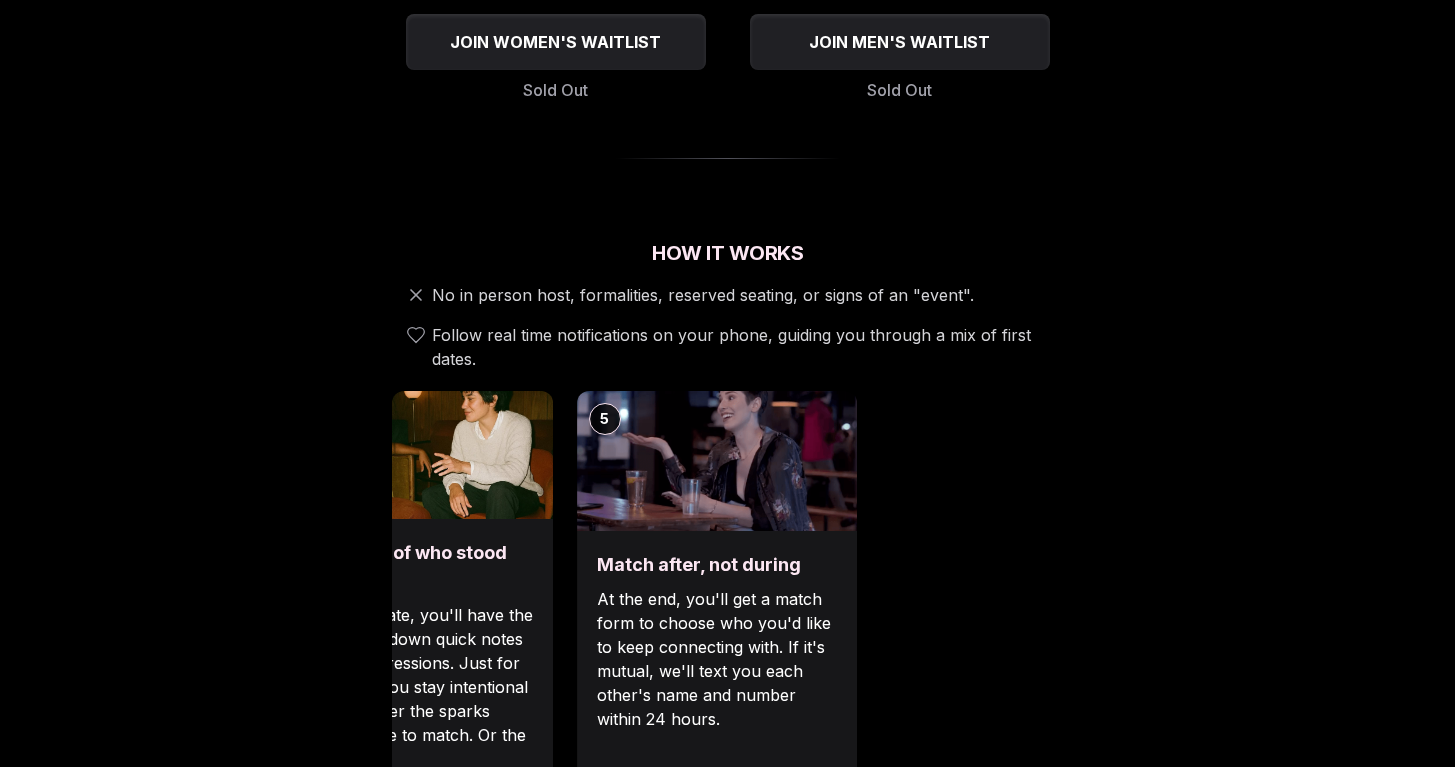click on "Luvvly Speed Dating Sunday, August 10th Age Range 35 - 45 Orientation Straight Evening 4:30 PM - 6:30 PM Portland  -  N Williams The Box Social Intimate Group 6-9 First Dates No Host Guided experience JOIN WOMEN'S WAITLIST Sold Out JOIN MEN'S WAITLIST Sold Out How It Works No in person host, formalities, reserved seating, or signs of an "event". Follow real time notifications on your phone, guiding you through a mix of first dates. 1 Arrive & Check In Your remote wingman will text you a check-in link, tap in with your self description, fun fact, and a selfie. You'll have each person's name and description (they have yours too). 2 "Hey, are you Max?" Your phone tells you who to meet next—about every 10 minutes. Move freely, sit, stand, chat. It's like a flirty scavenger hunt! 3 Break the ice with prompts Each date will have new convo prompts on screen to help break the ice. Cycle through as many as you'd like. Use them or don't, they'll always be there just in case. 4 Keep track of who stood out 5 ← → +" at bounding box center [728, 836] 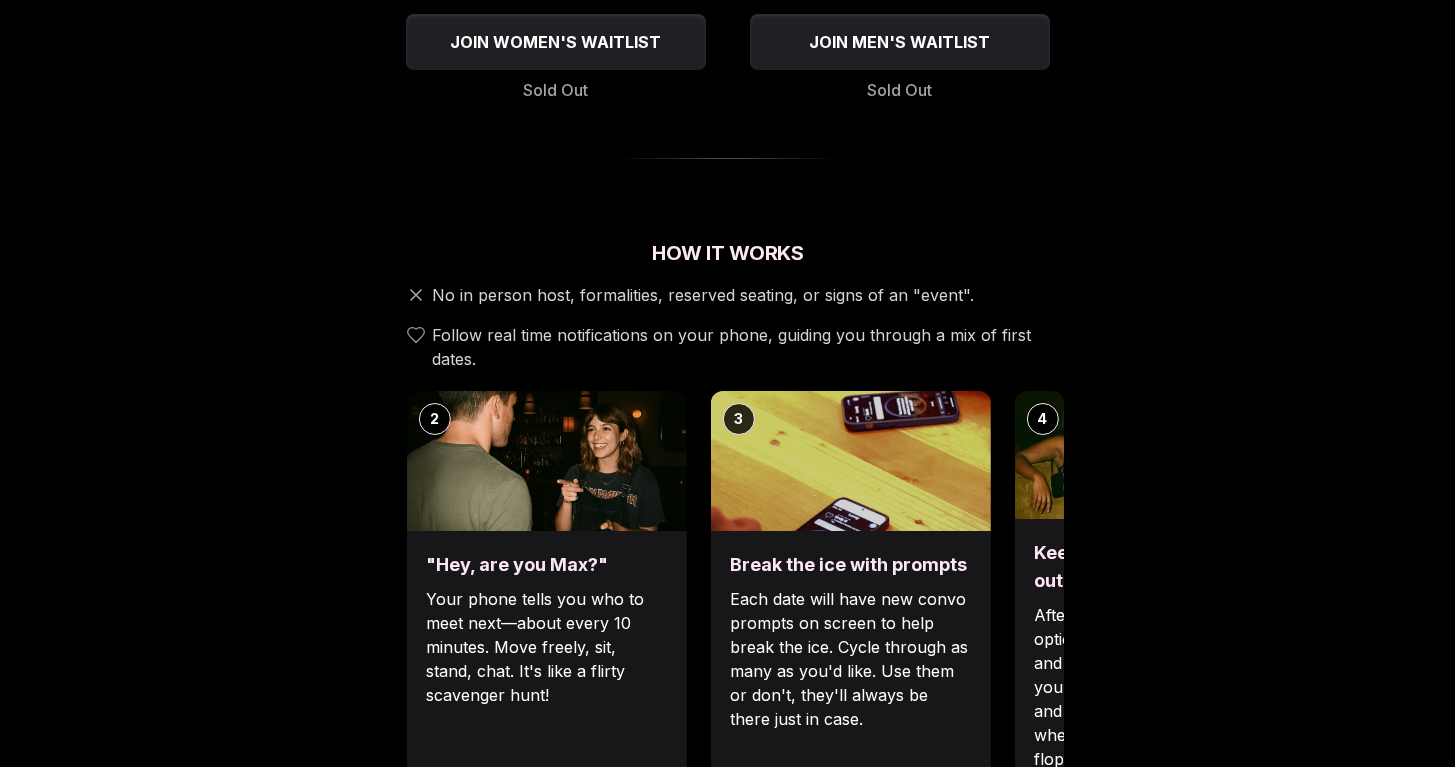 click on "Luvvly Speed Dating Sunday, August 10th Age Range 35 - 45 Orientation Straight Evening 4:30 PM - 6:30 PM Portland  -  N Williams The Box Social Intimate Group 6-9 First Dates No Host Guided experience JOIN WOMEN'S WAITLIST Sold Out JOIN MEN'S WAITLIST Sold Out How It Works No in person host, formalities, reserved seating, or signs of an "event". Follow real time notifications on your phone, guiding you through a mix of first dates. 1 Arrive & Check In Your remote wingman will text you a check-in link, tap in with your self description, fun fact, and a selfie. You'll have each person's name and description (they have yours too). 2 "Hey, are you Max?" Your phone tells you who to meet next—about every 10 minutes. Move freely, sit, stand, chat. It's like a flirty scavenger hunt! 3 Break the ice with prompts Each date will have new convo prompts on screen to help break the ice. Cycle through as many as you'd like. Use them or don't, they'll always be there just in case. 4 Keep track of who stood out 5 ← → +" at bounding box center [728, 836] 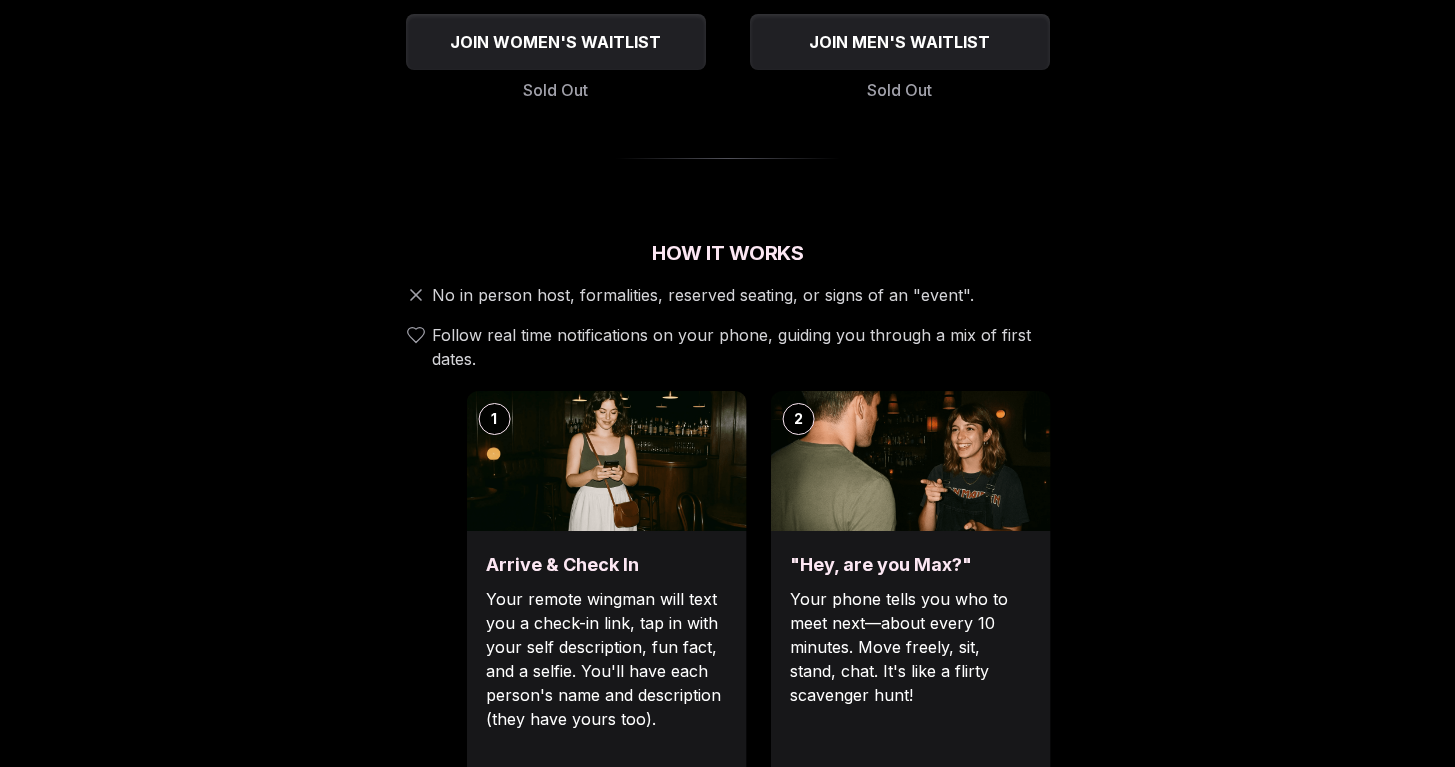 click on "Your phone tells you who to meet next—about every 10 minutes. Move freely, sit, stand, chat. It's like a flirty scavenger hunt!" at bounding box center (910, 647) 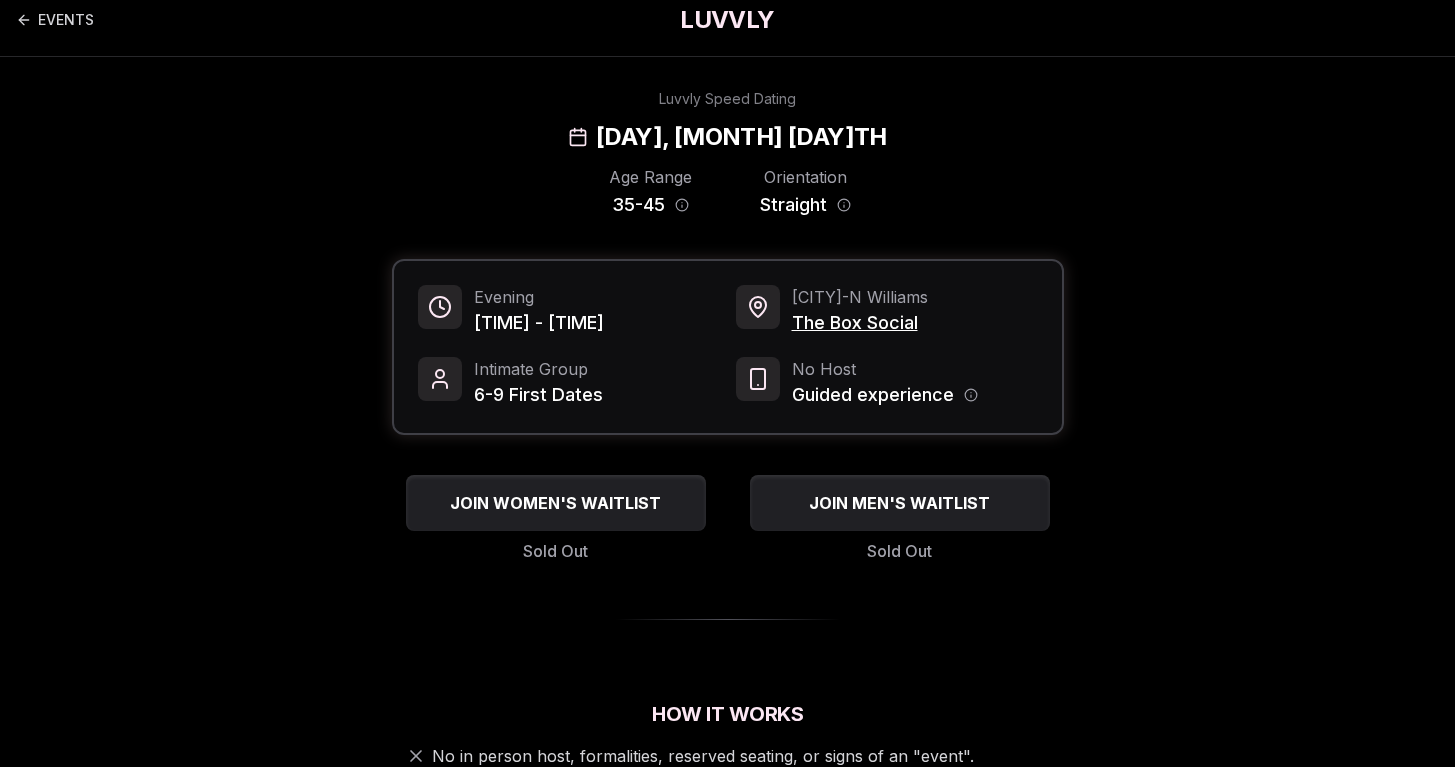 scroll, scrollTop: 0, scrollLeft: 0, axis: both 